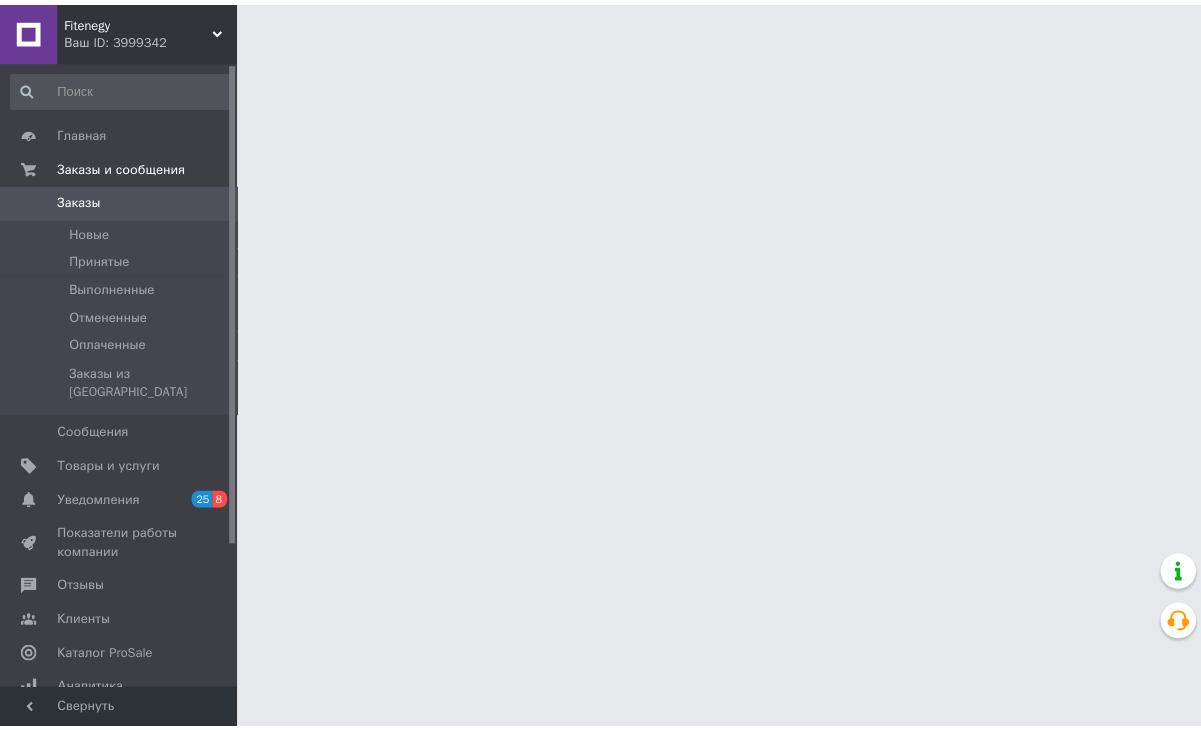 scroll, scrollTop: 300, scrollLeft: 0, axis: vertical 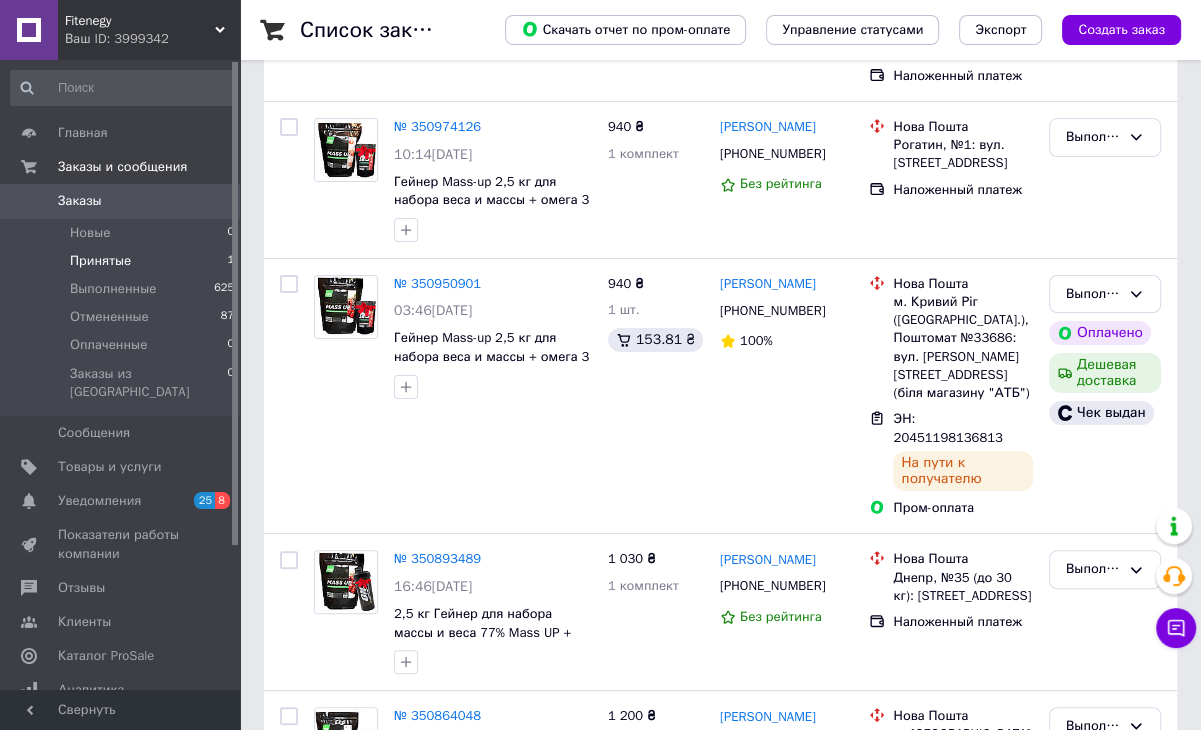 click on "Принятые" at bounding box center (100, 261) 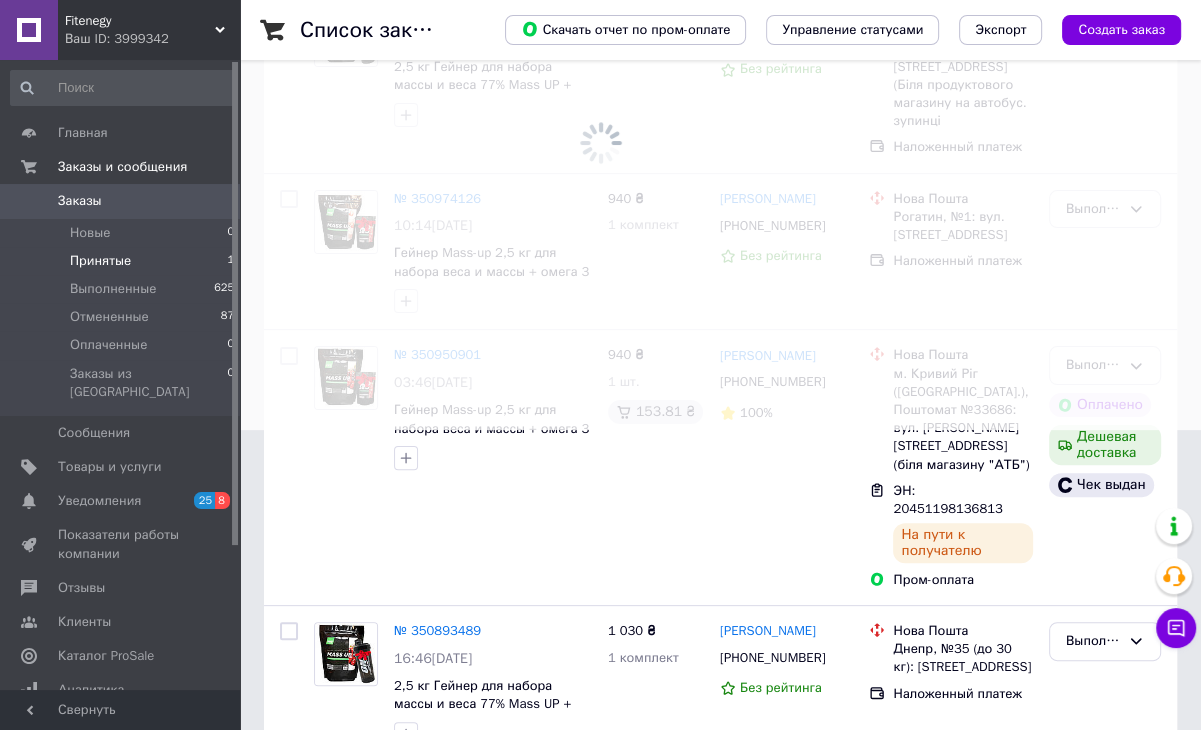 scroll, scrollTop: 0, scrollLeft: 0, axis: both 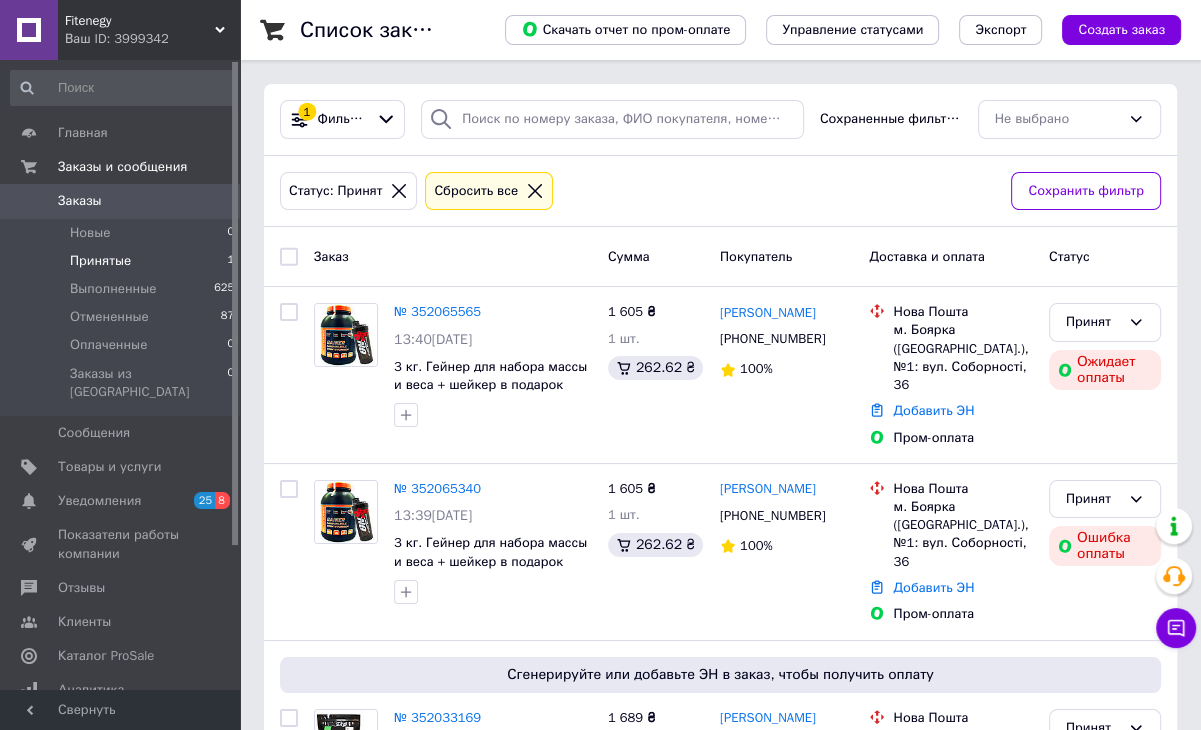 click 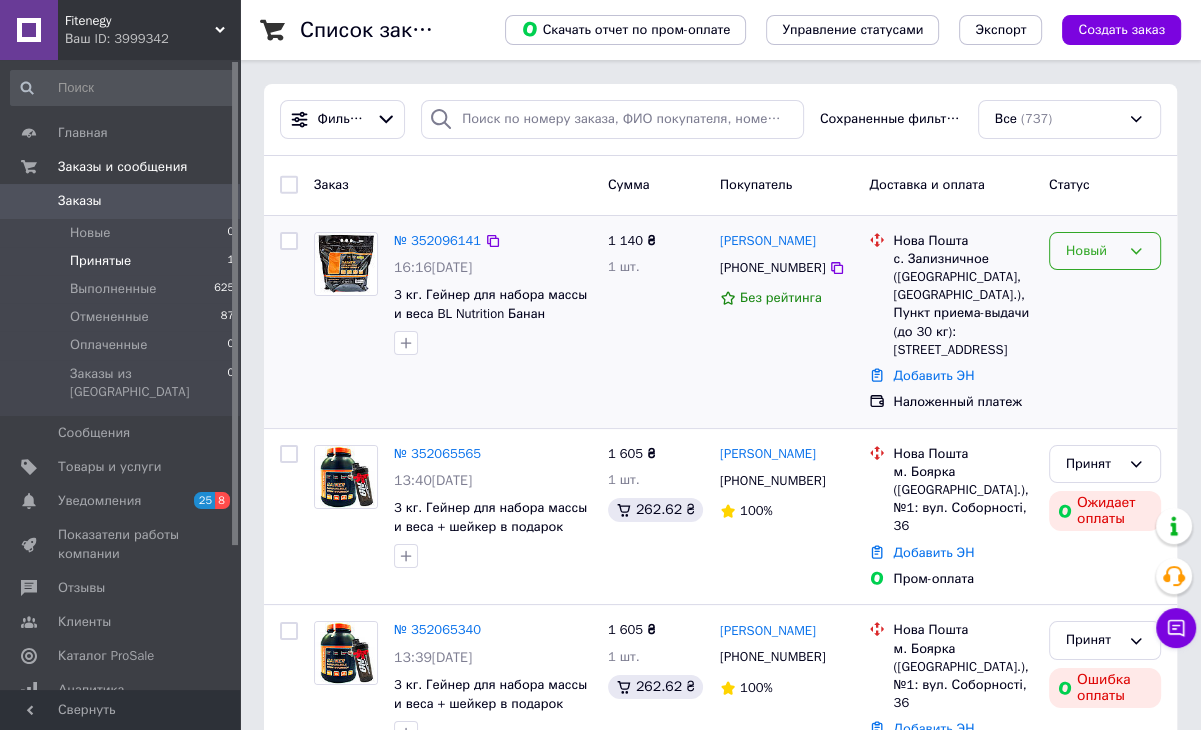click 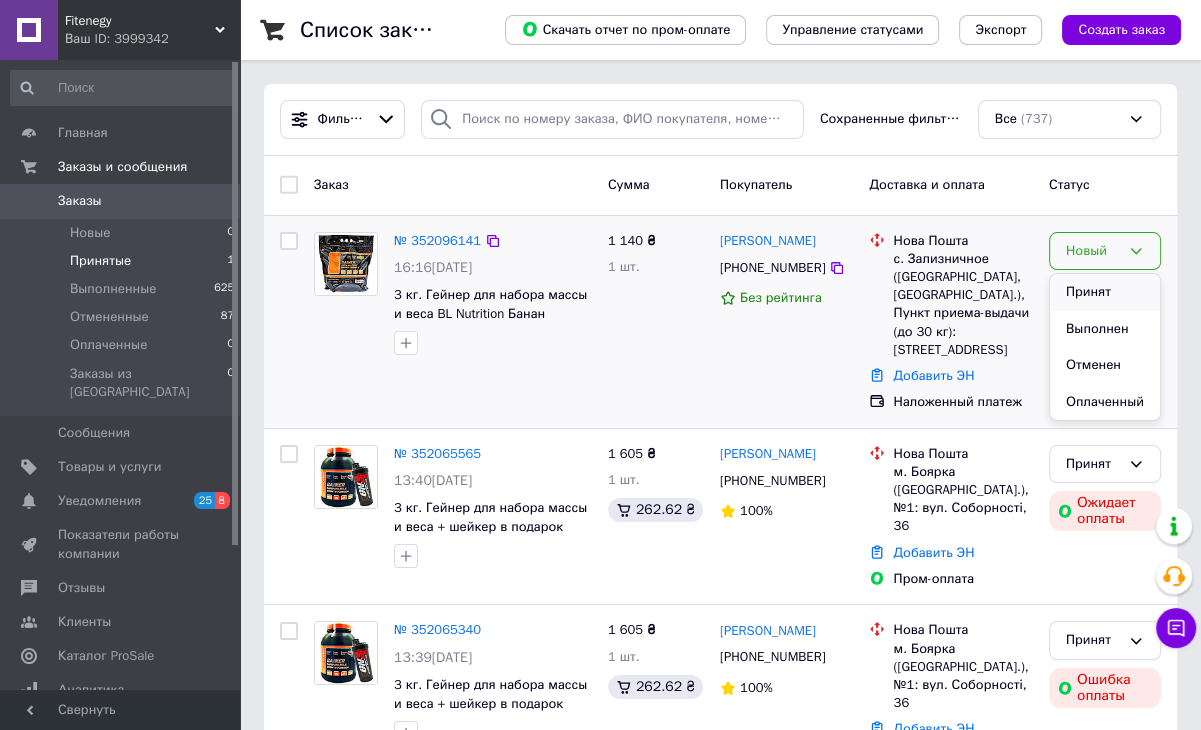 click on "Принят" at bounding box center (1105, 292) 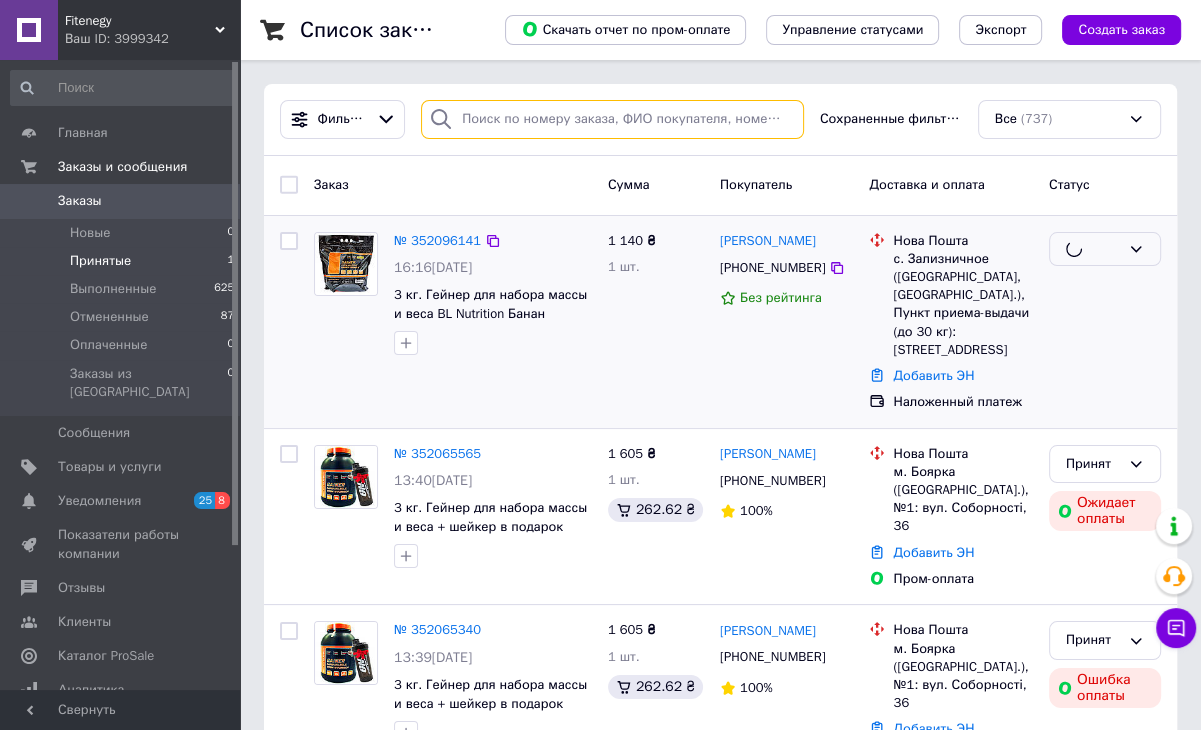 click at bounding box center (612, 119) 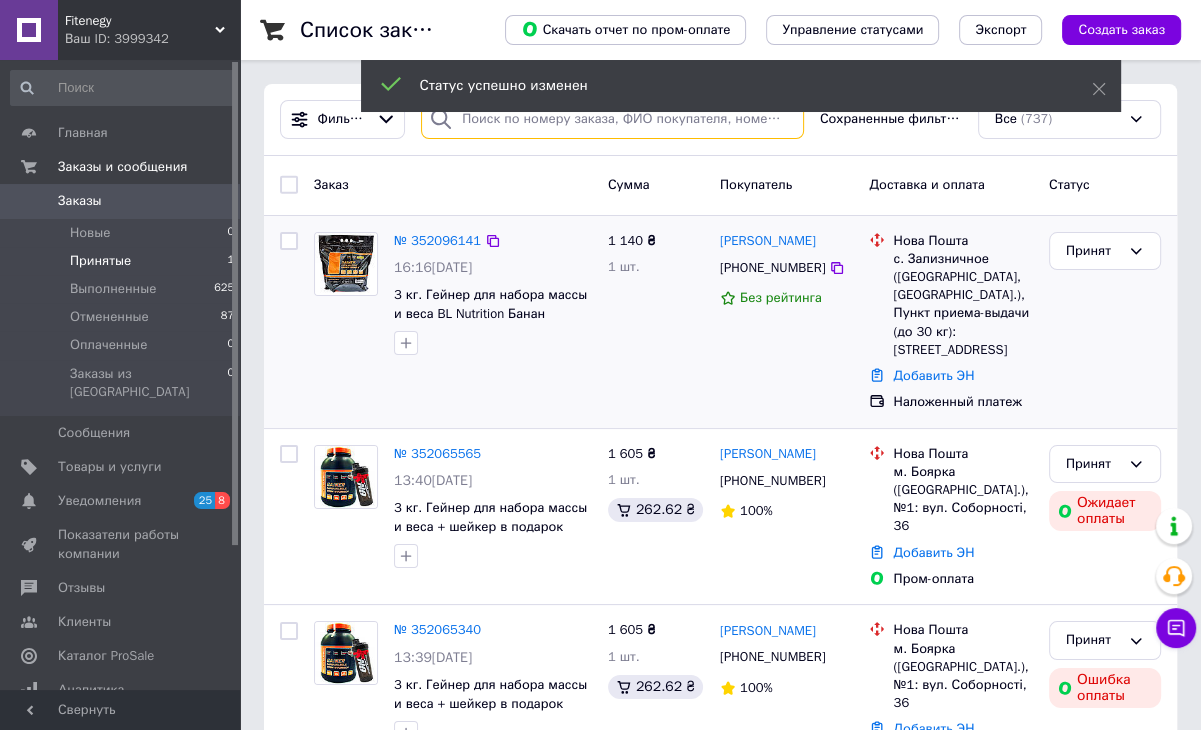 paste on "20451203017012" 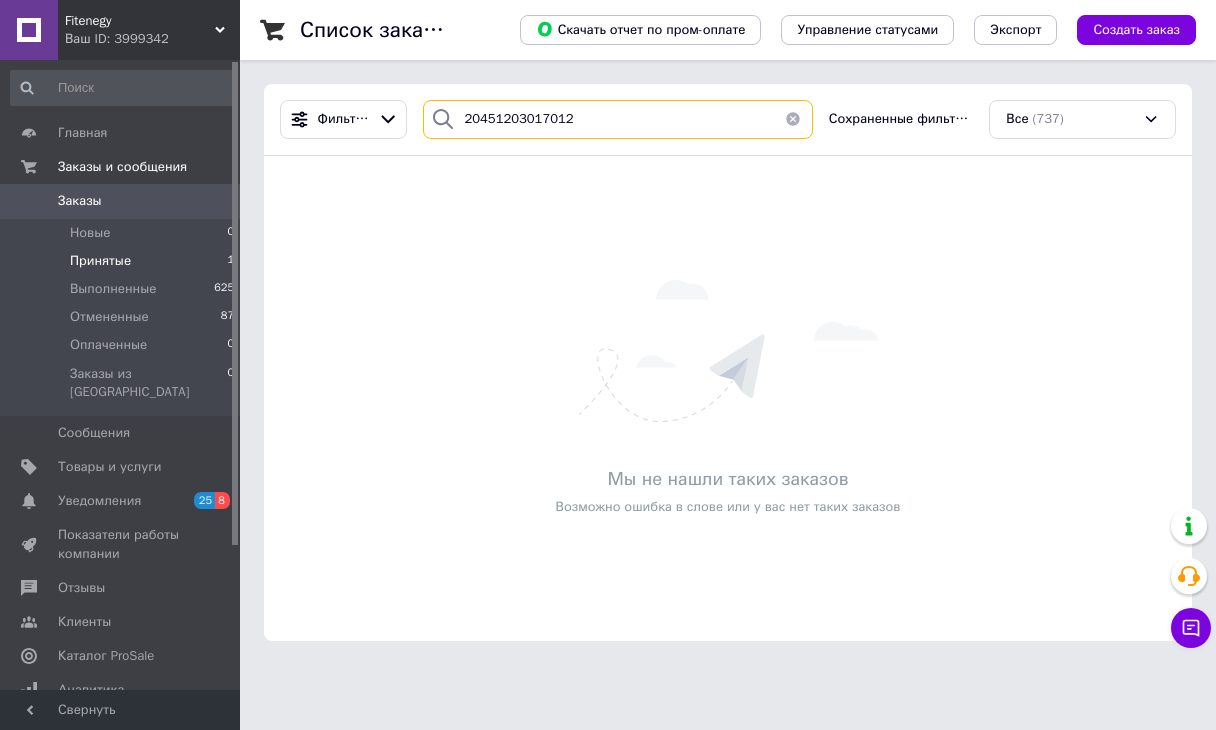 type on "20451203017012" 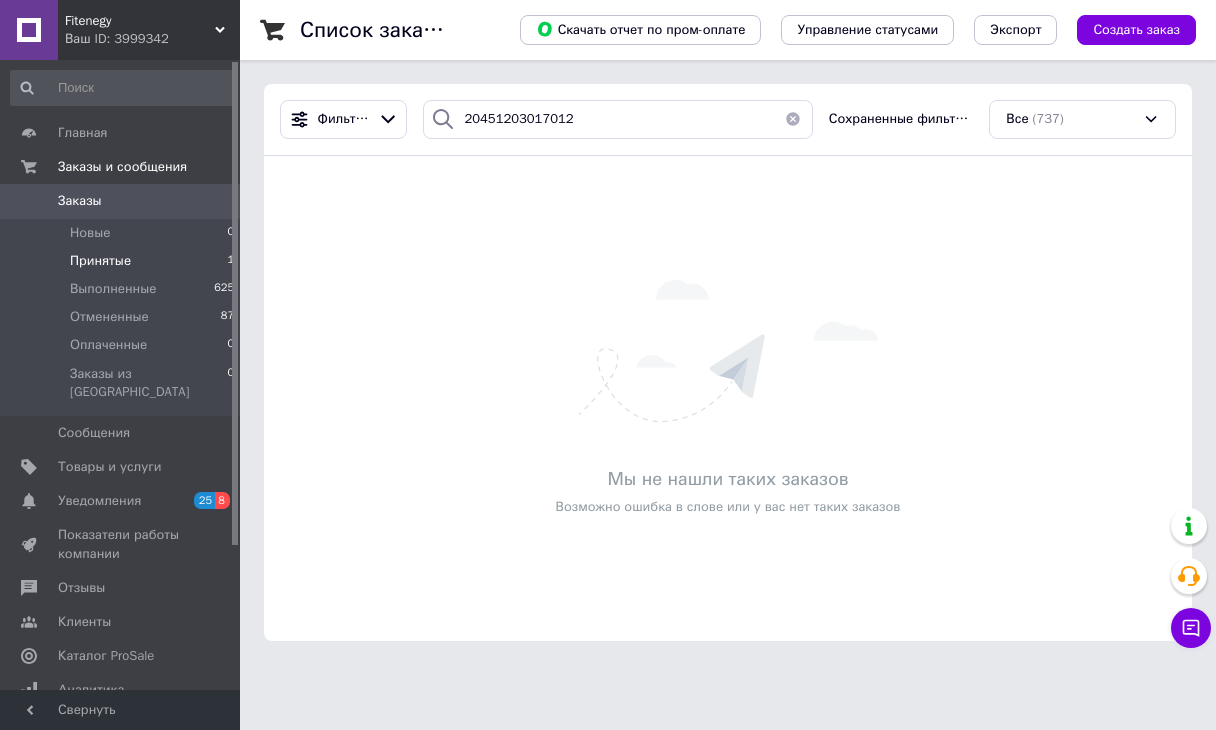click at bounding box center [793, 119] 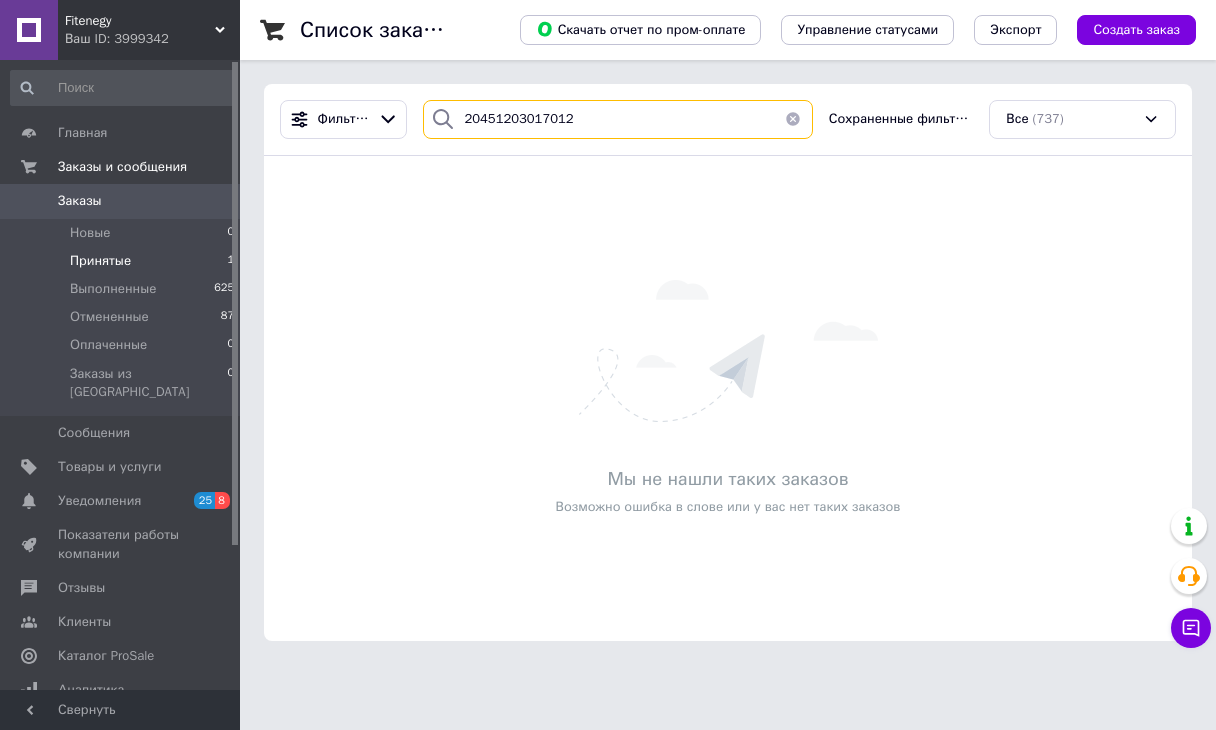 type 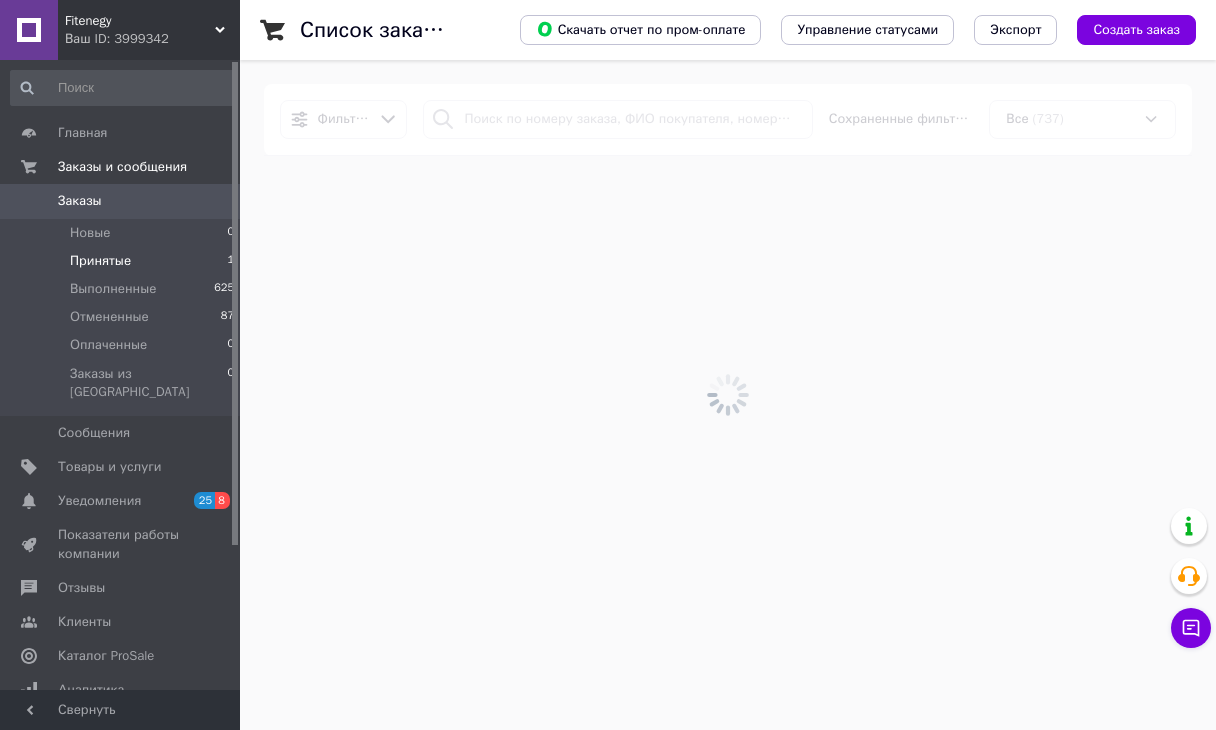 click on "Принятые 1" at bounding box center [123, 261] 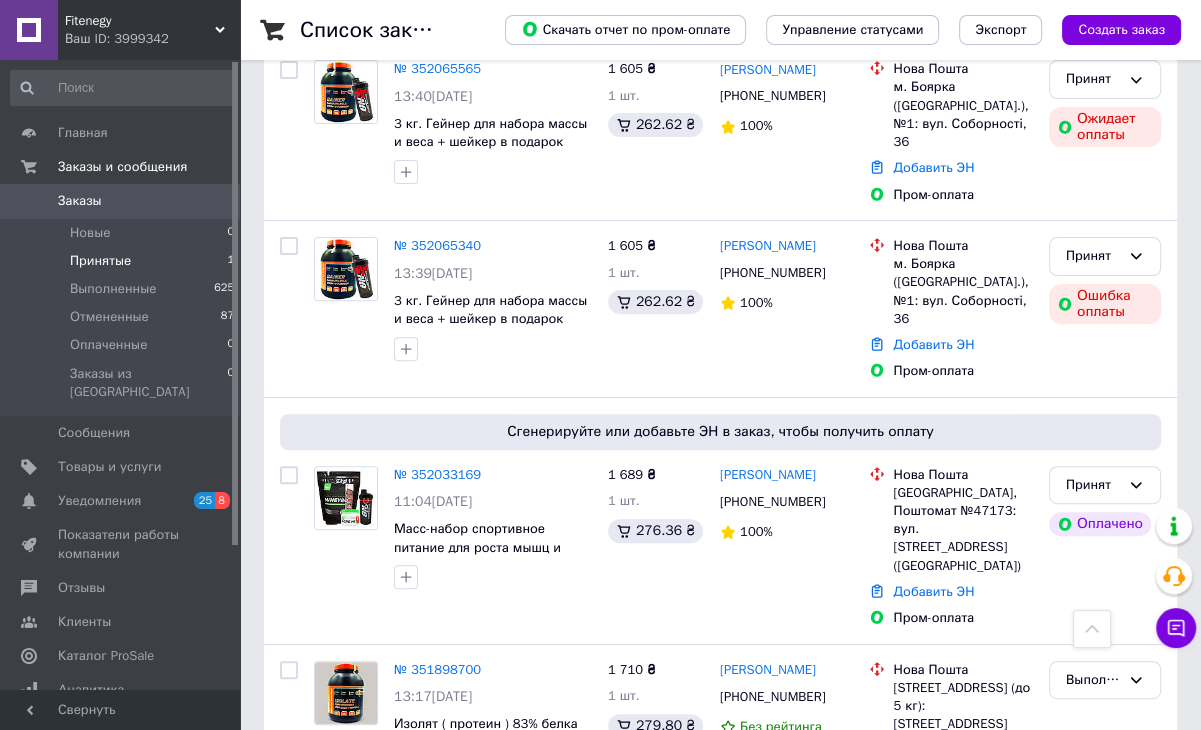 scroll, scrollTop: 500, scrollLeft: 0, axis: vertical 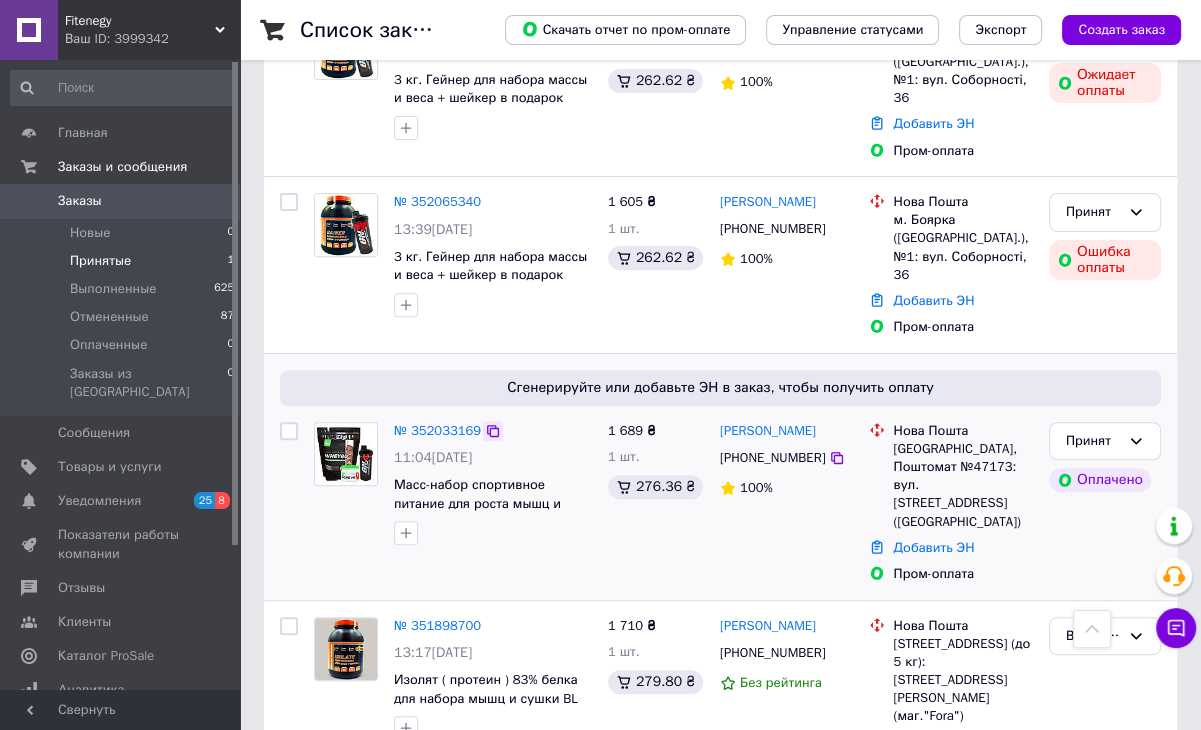 click 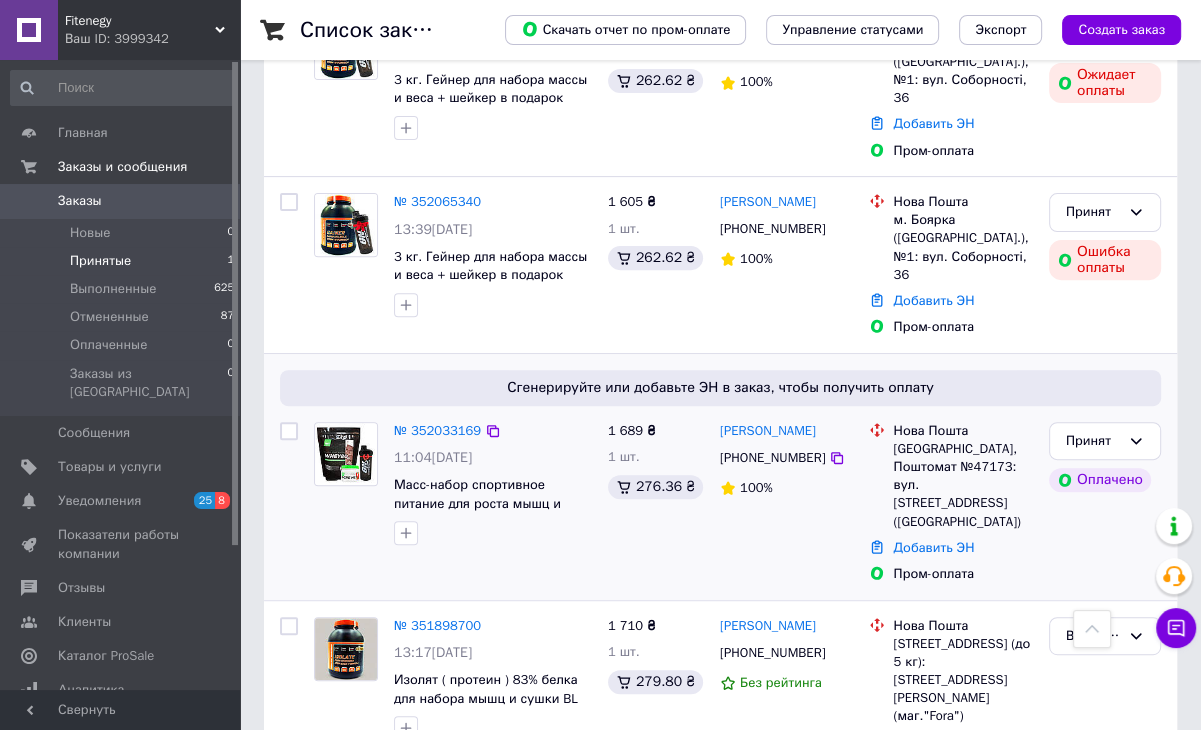 click on "Олександр Рябець +380634004110 100%" at bounding box center [786, 503] 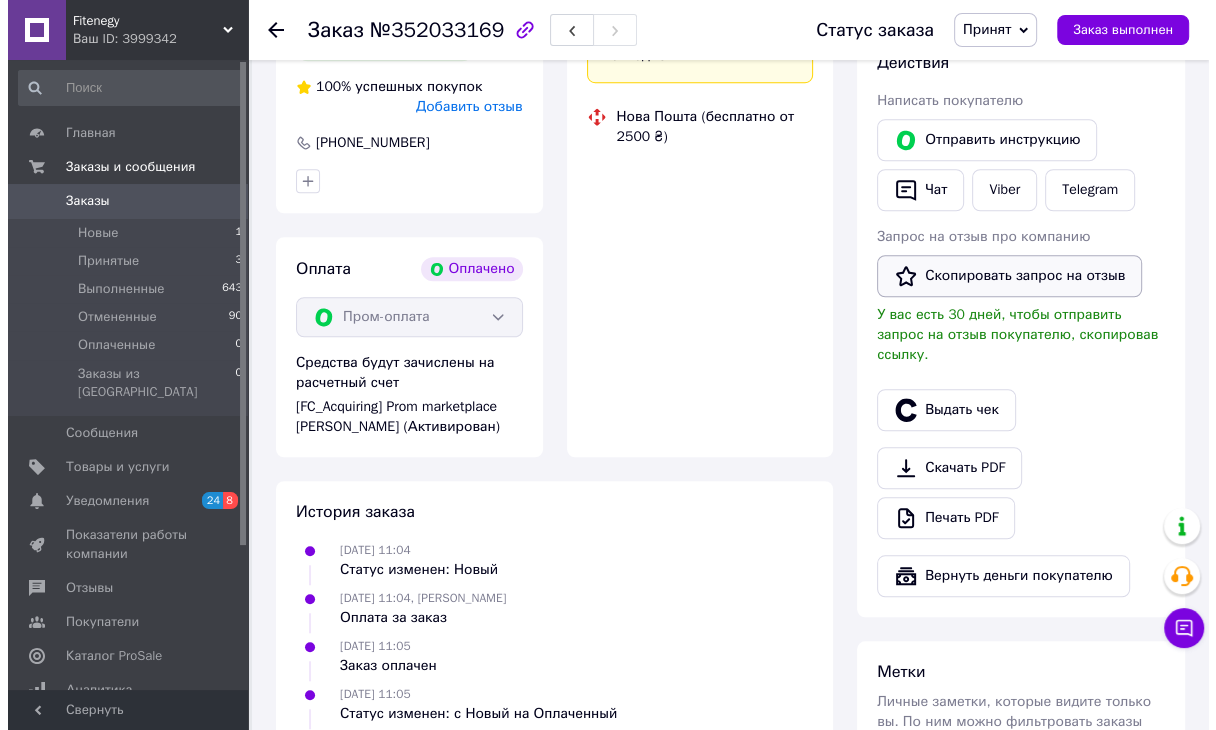 scroll, scrollTop: 1254, scrollLeft: 0, axis: vertical 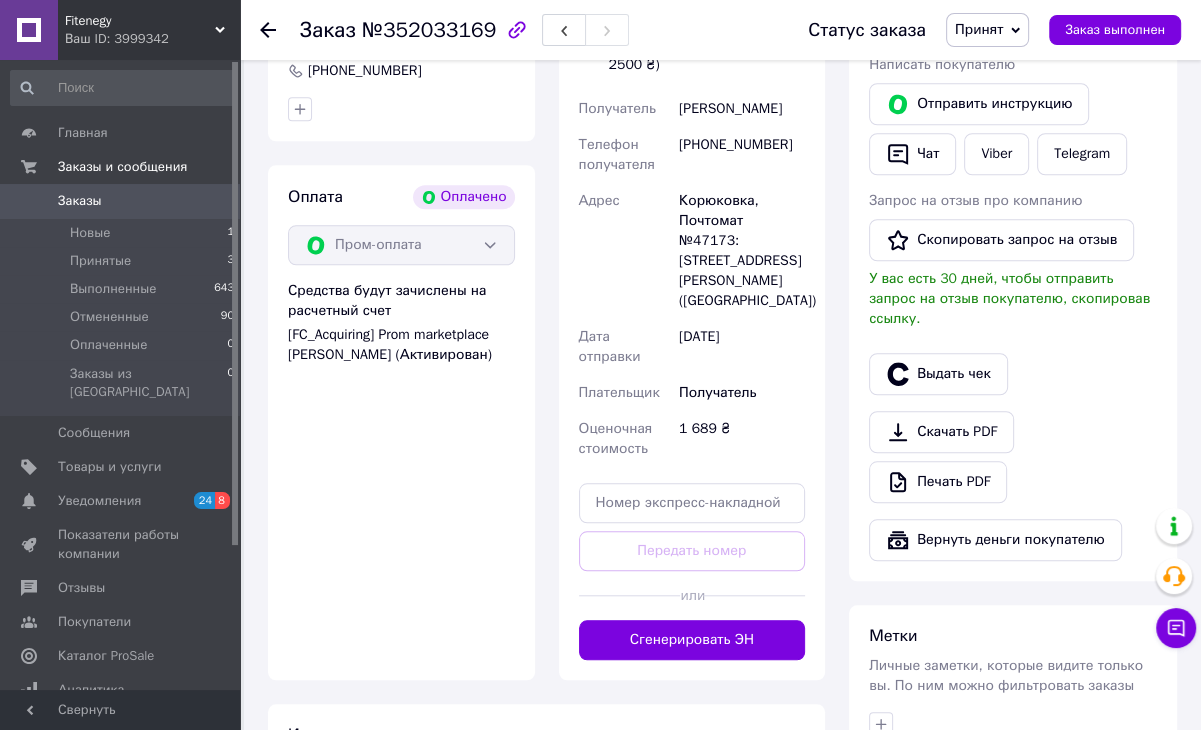 click at bounding box center (1013, 345) 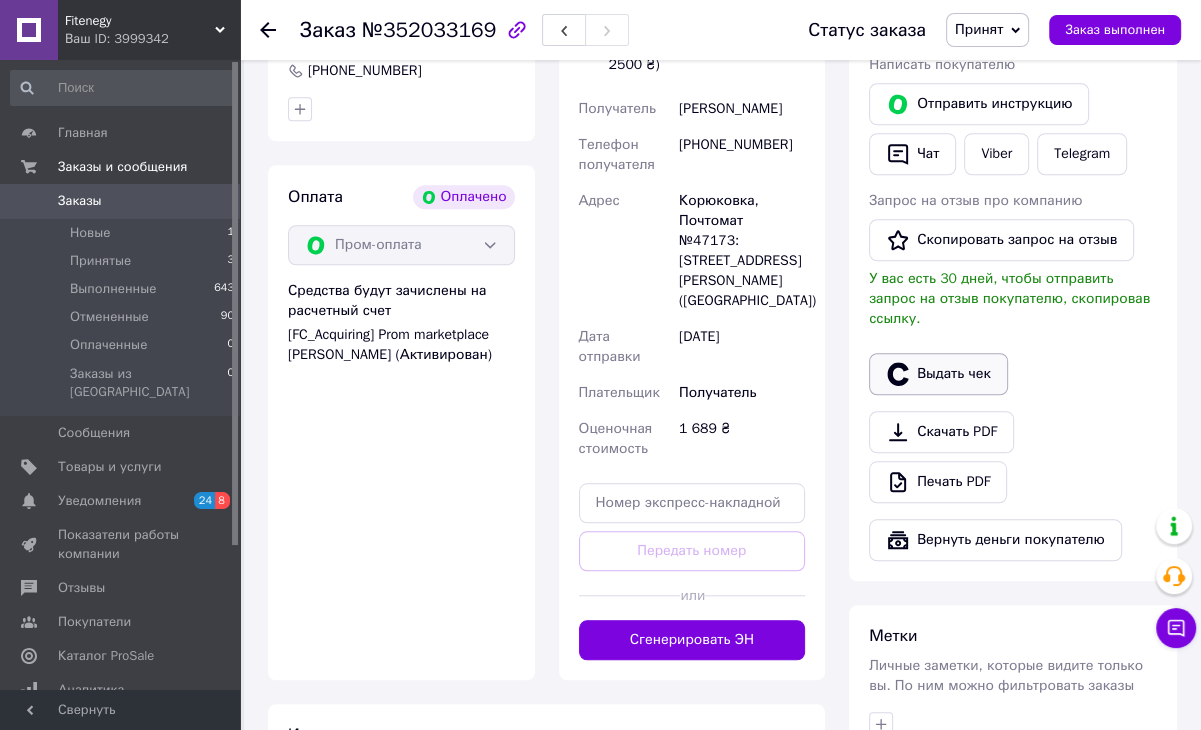 click on "Выдать чек" at bounding box center [938, 374] 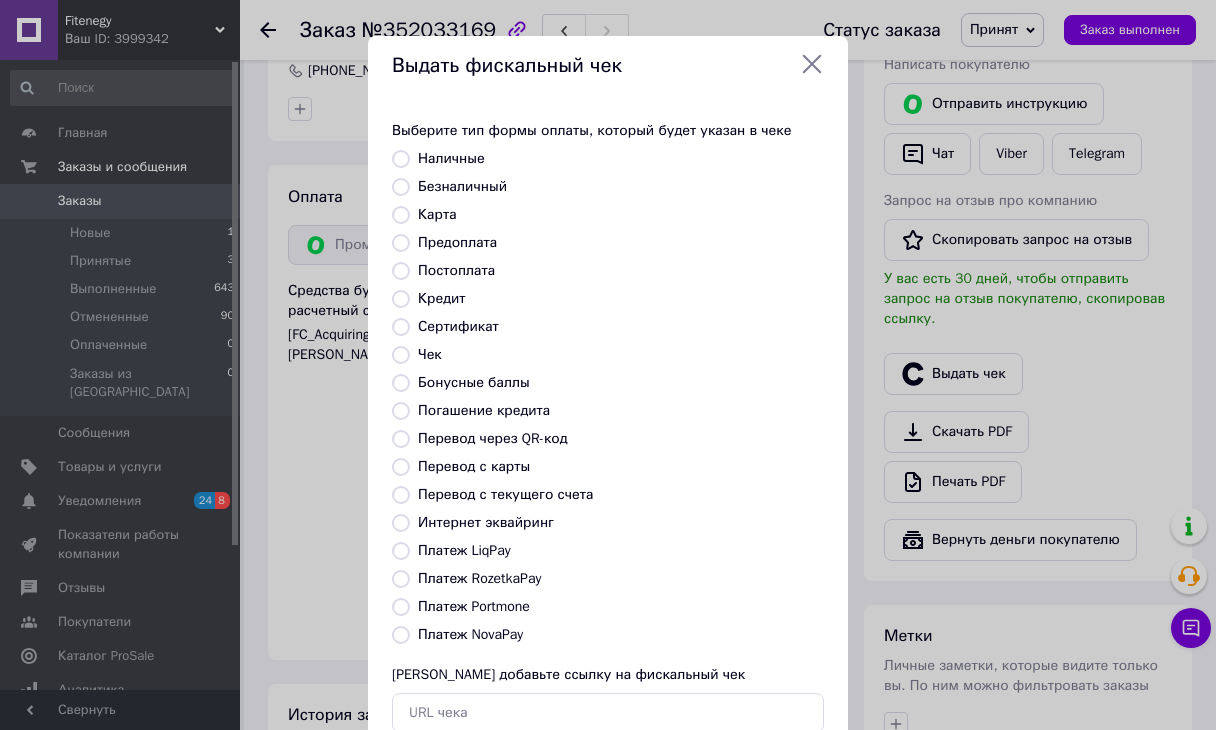 click on "Безналичный" at bounding box center [401, 187] 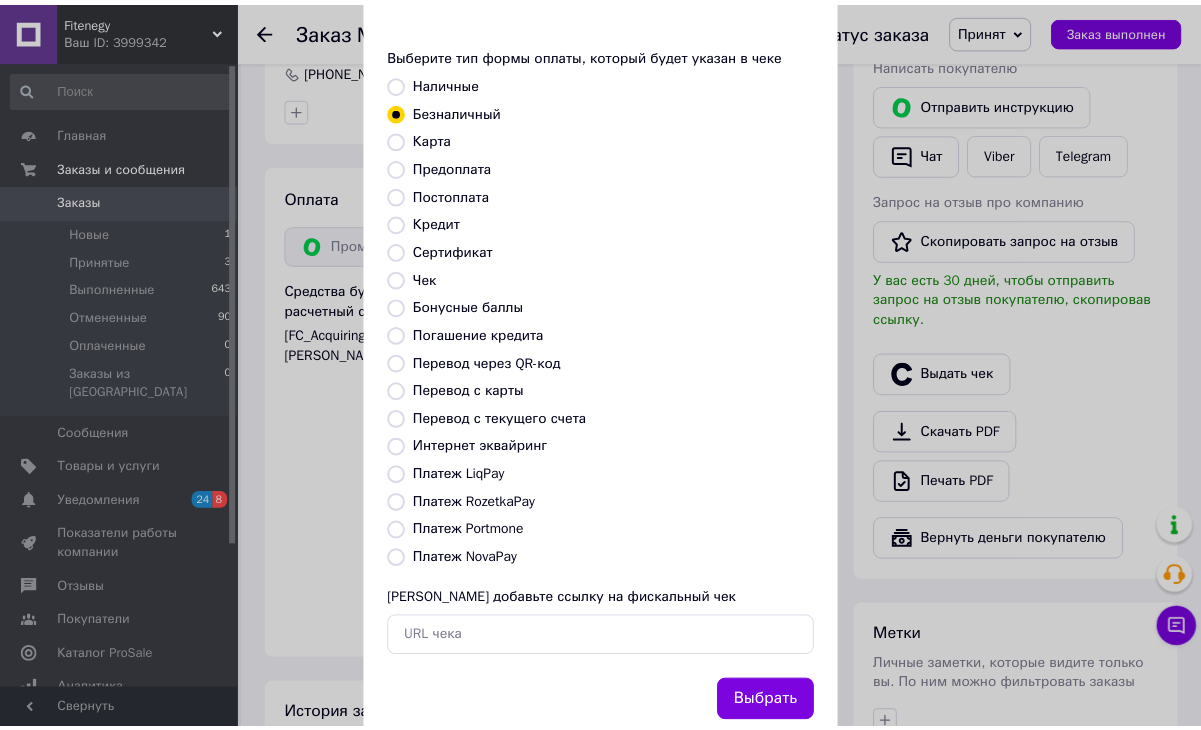 scroll, scrollTop: 128, scrollLeft: 0, axis: vertical 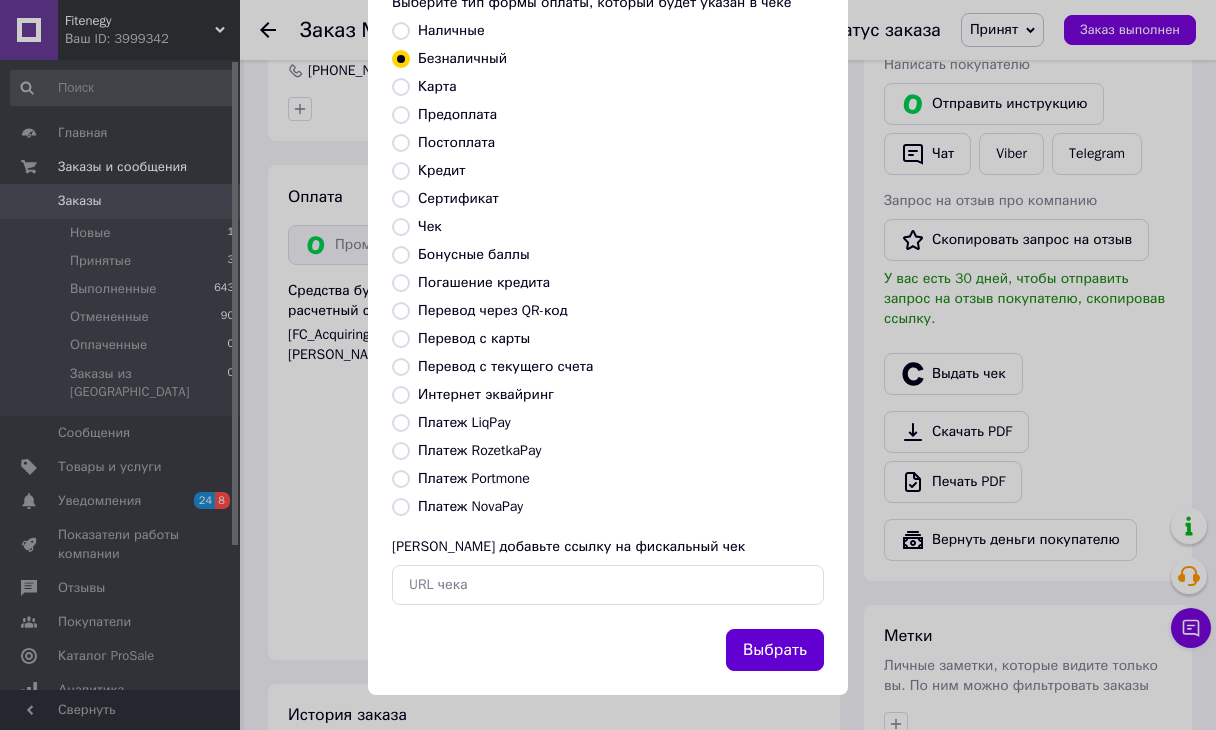 click on "Выбрать" at bounding box center [775, 650] 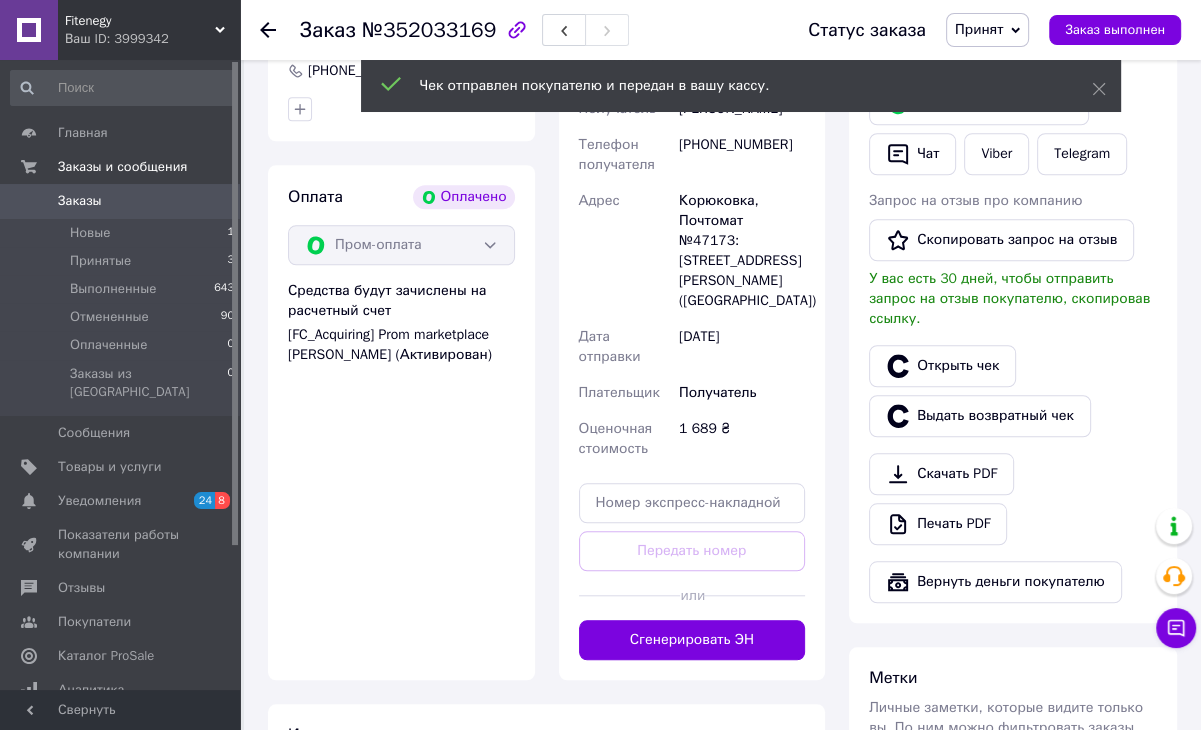 scroll, scrollTop: 1054, scrollLeft: 0, axis: vertical 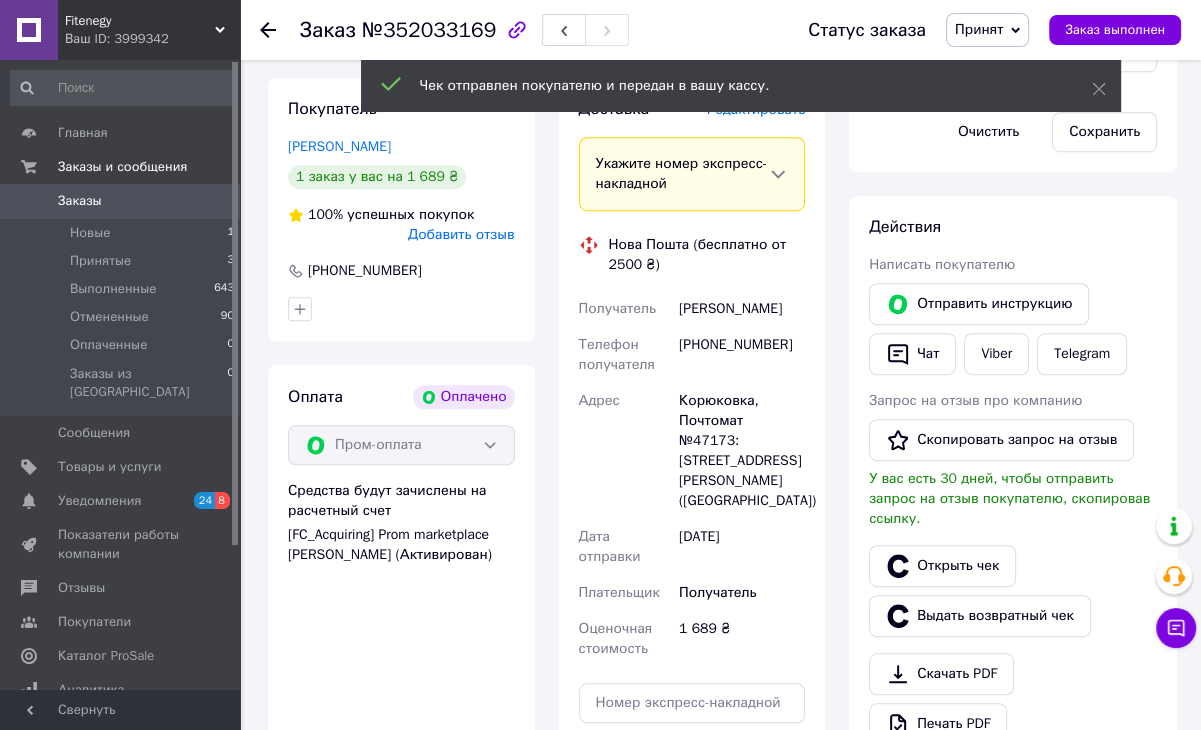 click on "[PERSON_NAME]" at bounding box center [742, 309] 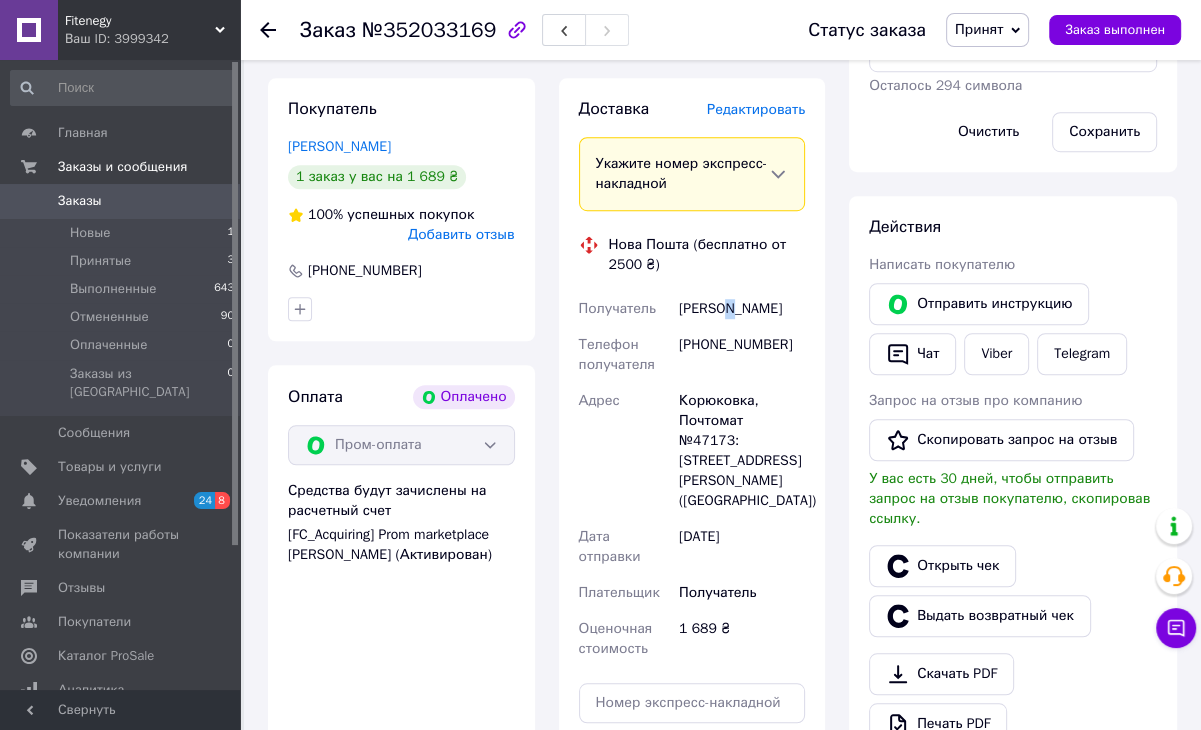 click on "[PERSON_NAME]" at bounding box center [742, 309] 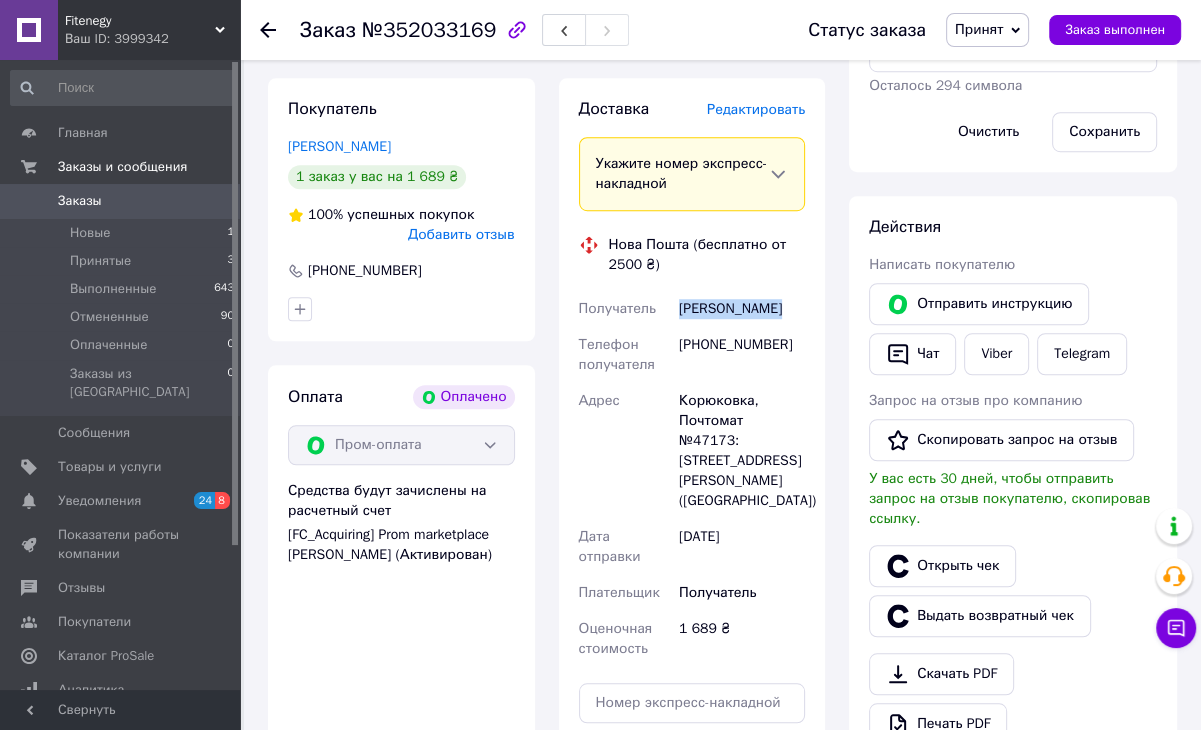 click on "[PERSON_NAME]" at bounding box center [742, 309] 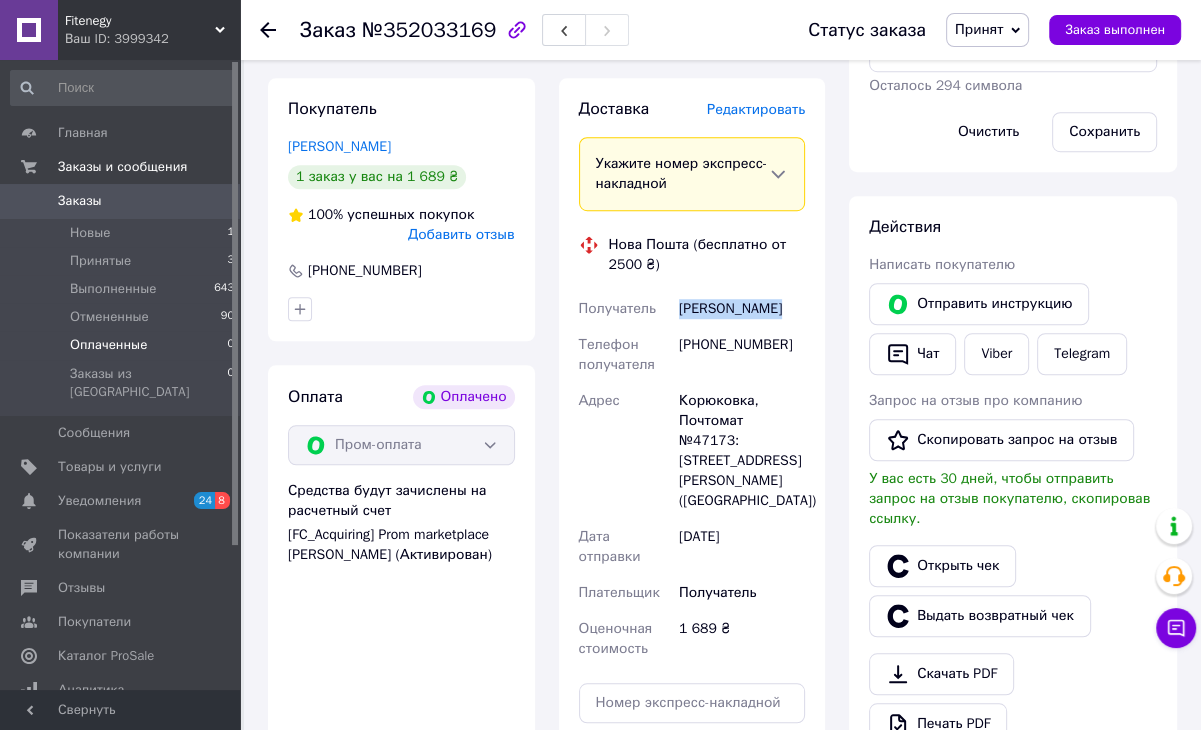 copy on "[PERSON_NAME]" 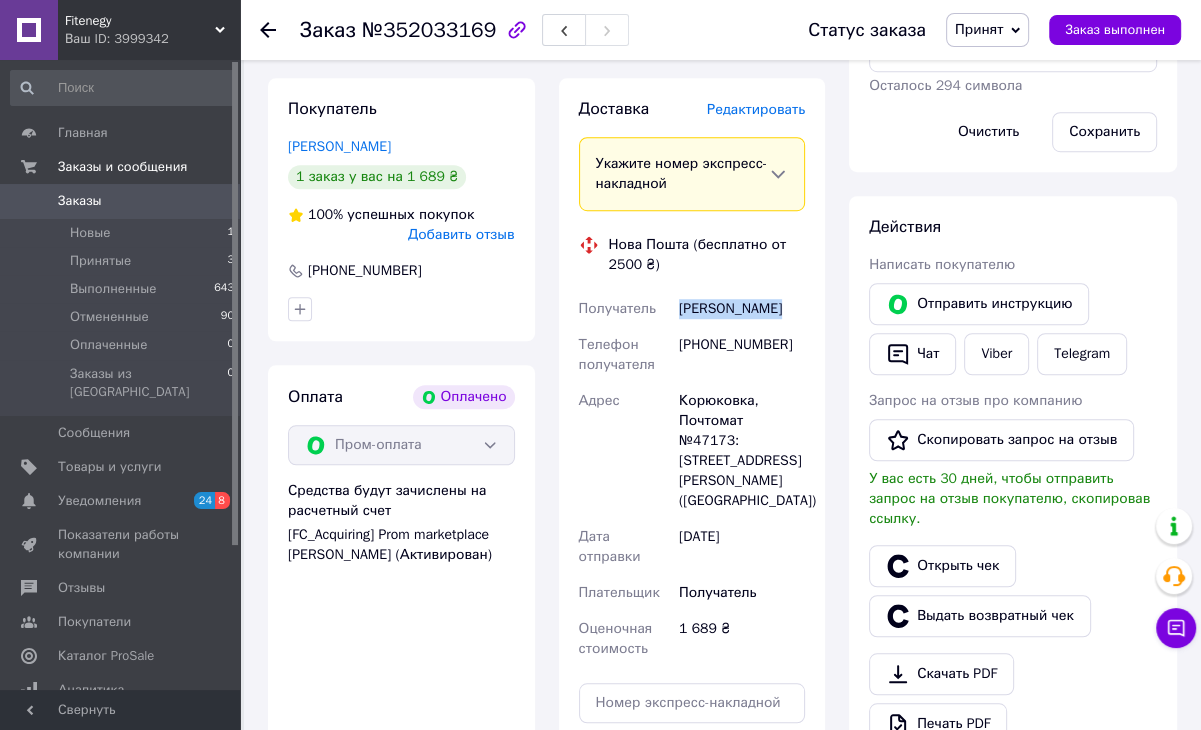 click on "Действия" at bounding box center [1013, 227] 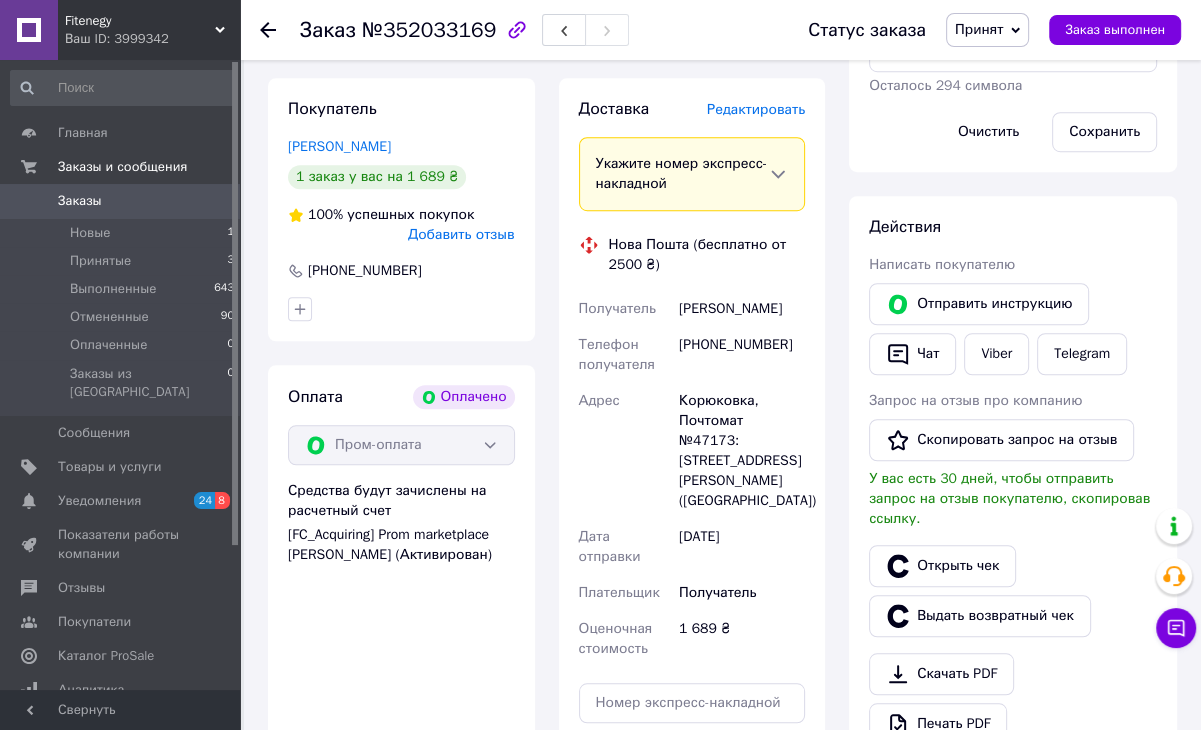 scroll, scrollTop: 1154, scrollLeft: 0, axis: vertical 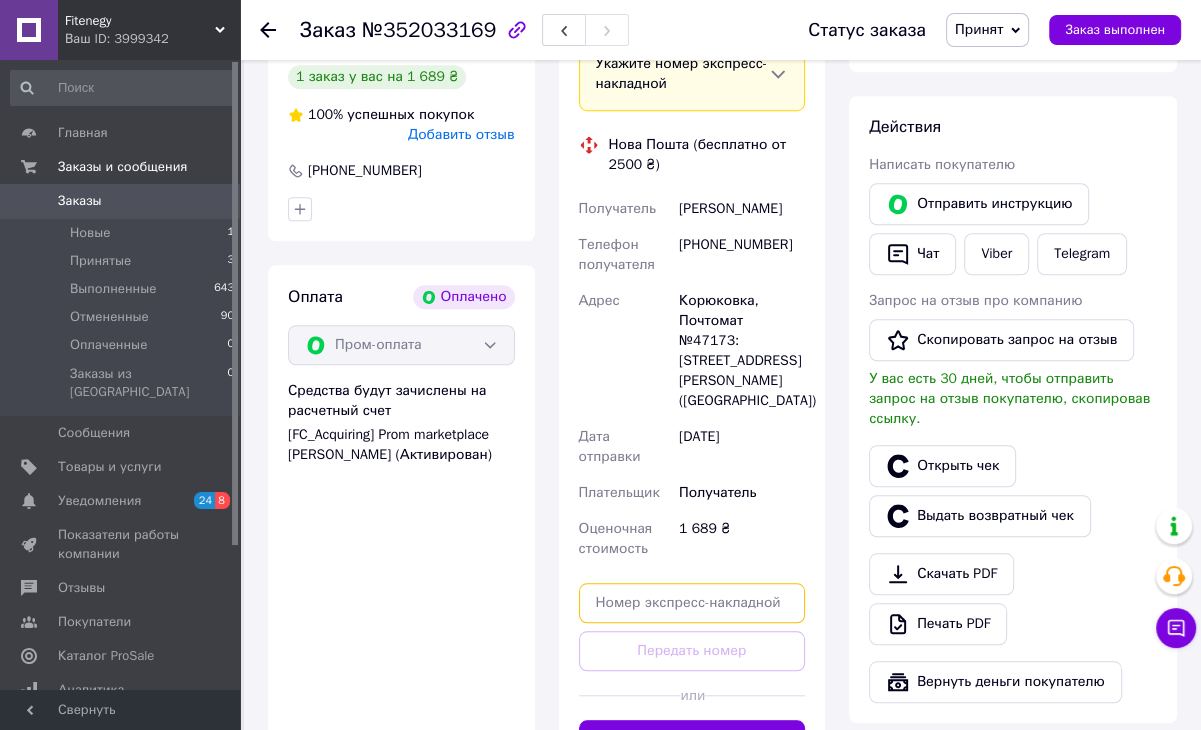 click at bounding box center (692, 603) 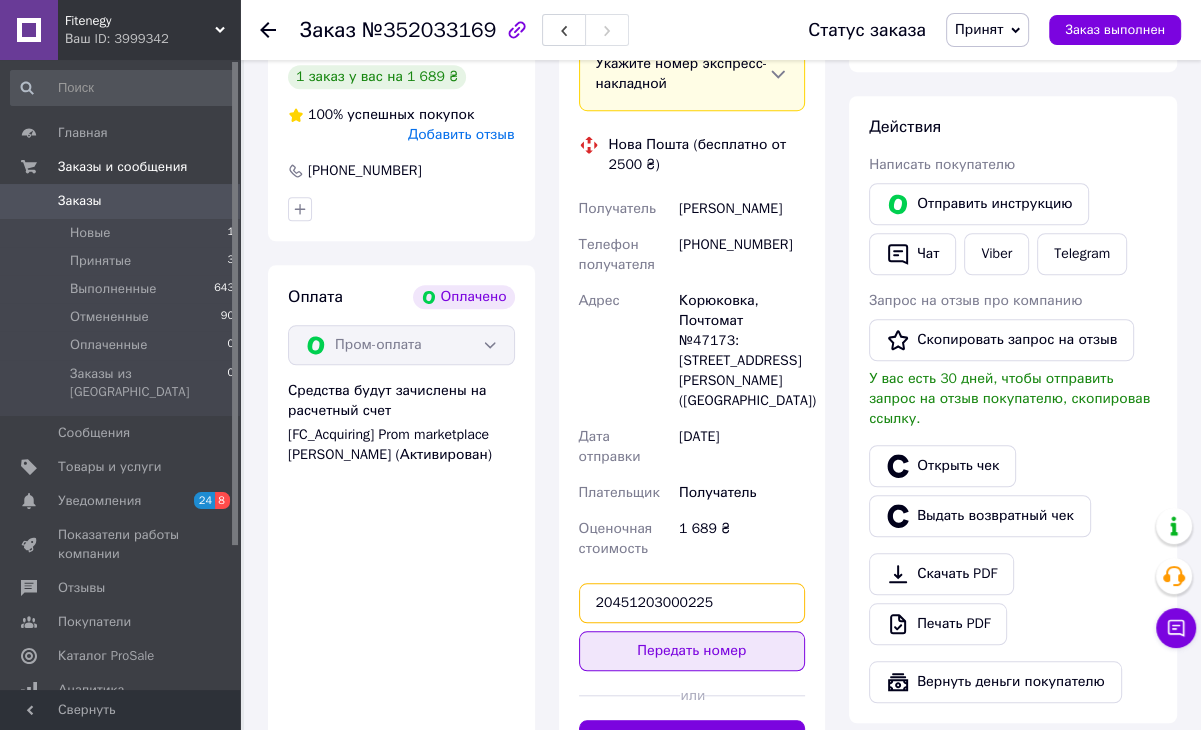 type on "20451203000225" 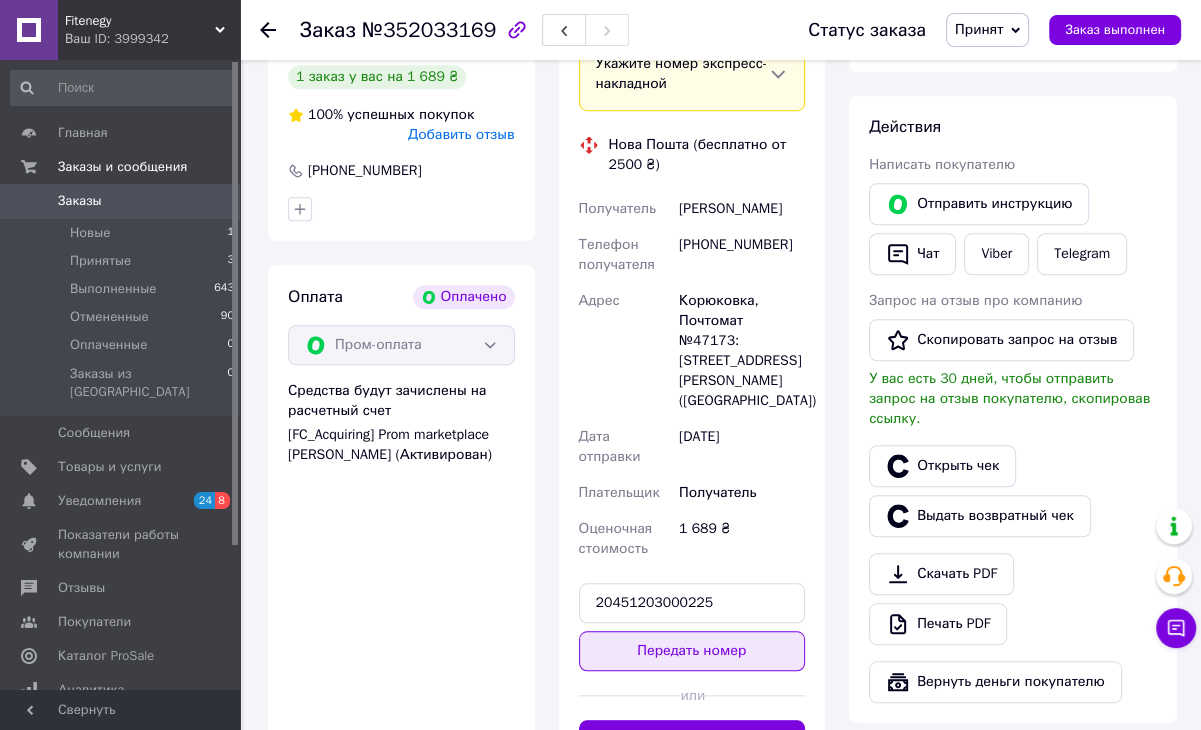 click on "Передать номер" at bounding box center (692, 651) 